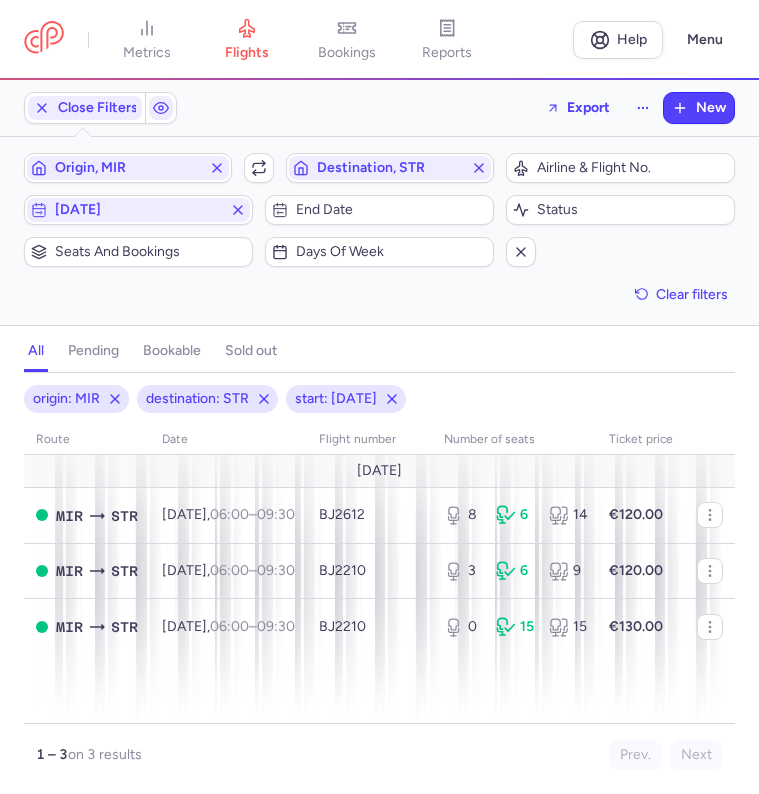 scroll, scrollTop: 0, scrollLeft: 0, axis: both 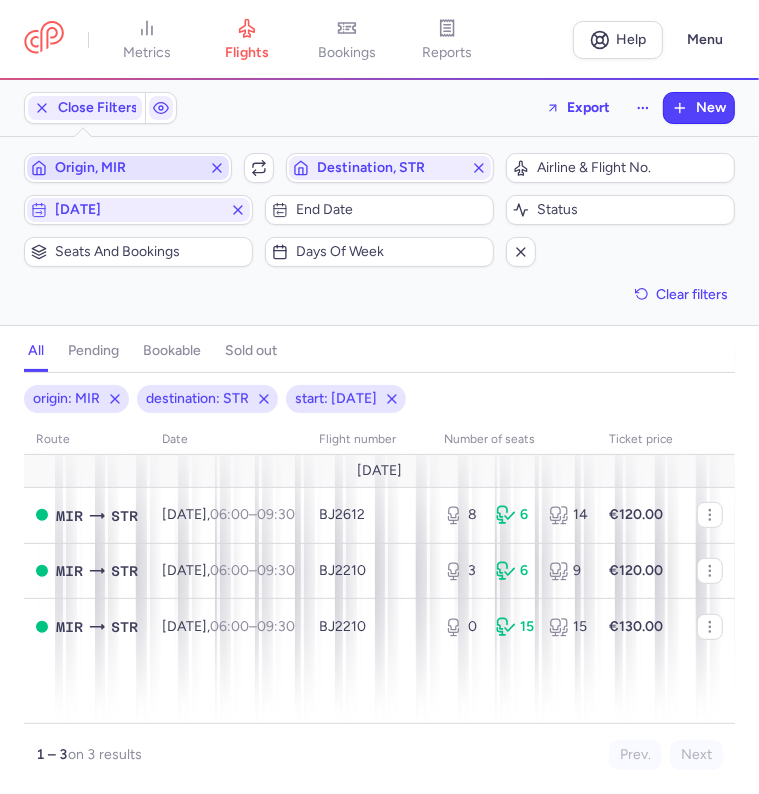 click 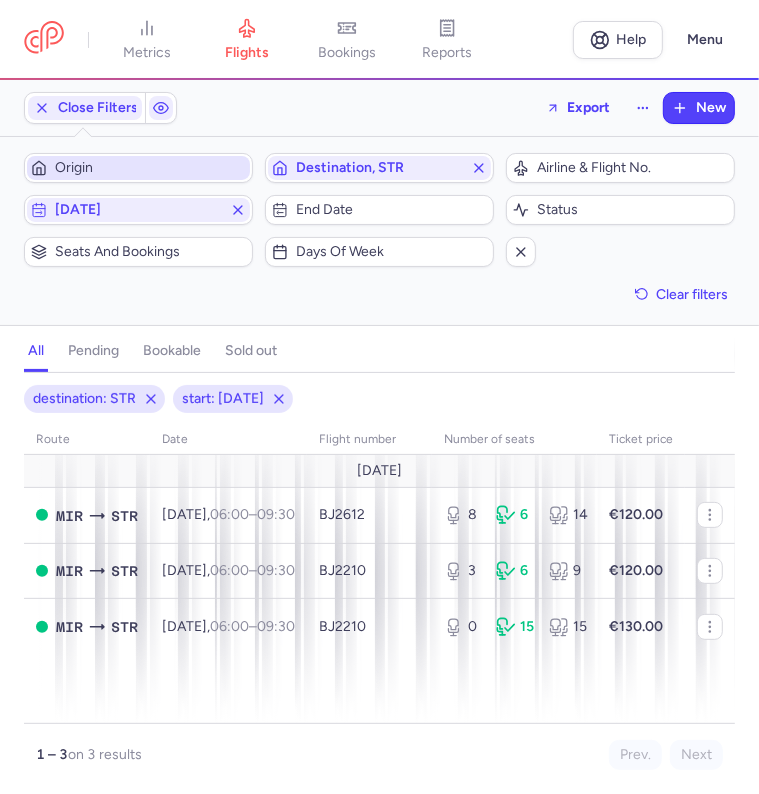click on "Origin" at bounding box center (150, 168) 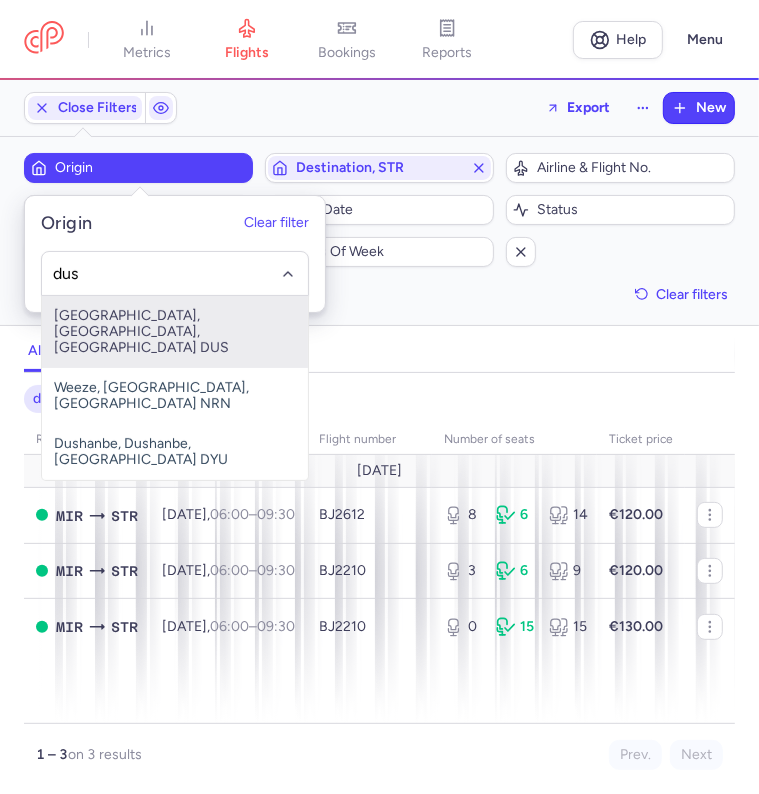 type on "dus" 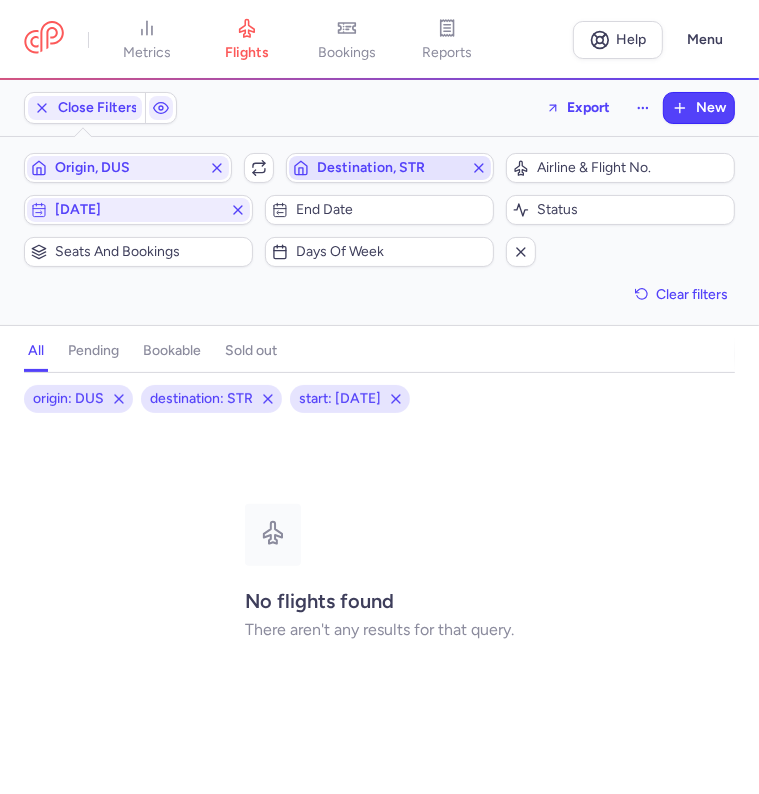 click 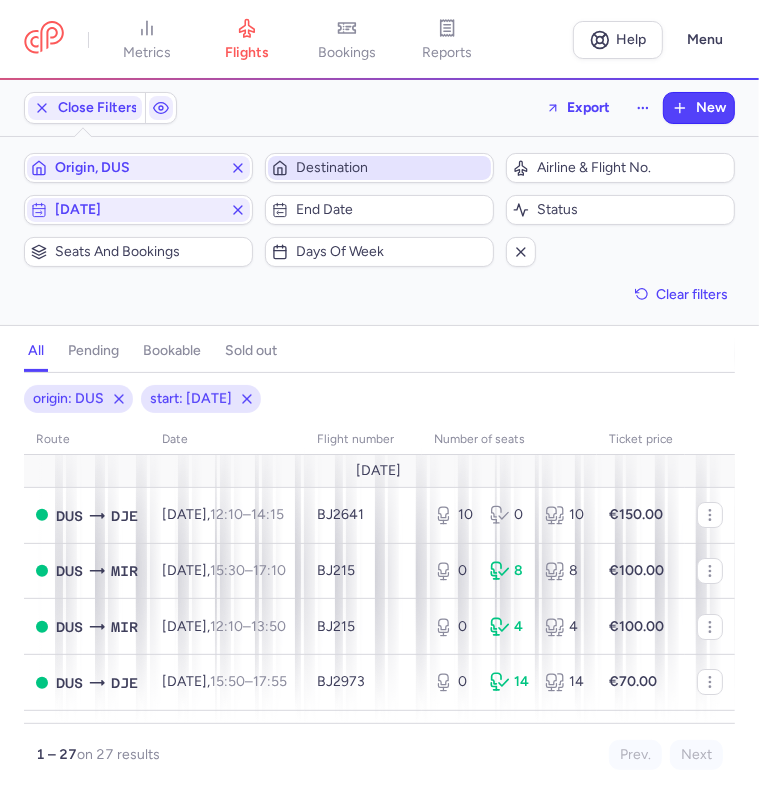 click on "Destination" at bounding box center [391, 168] 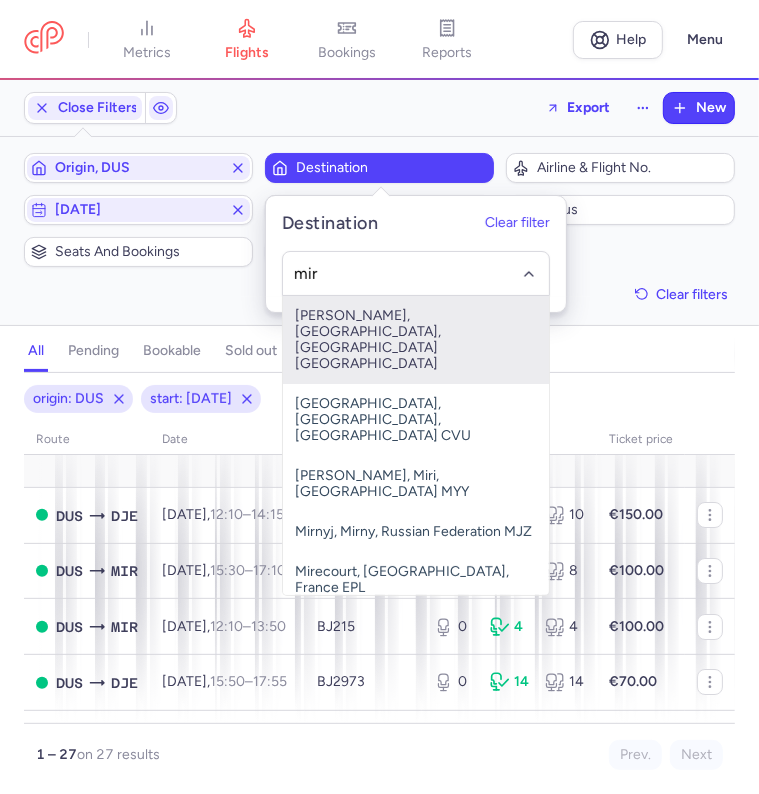 type on "mir" 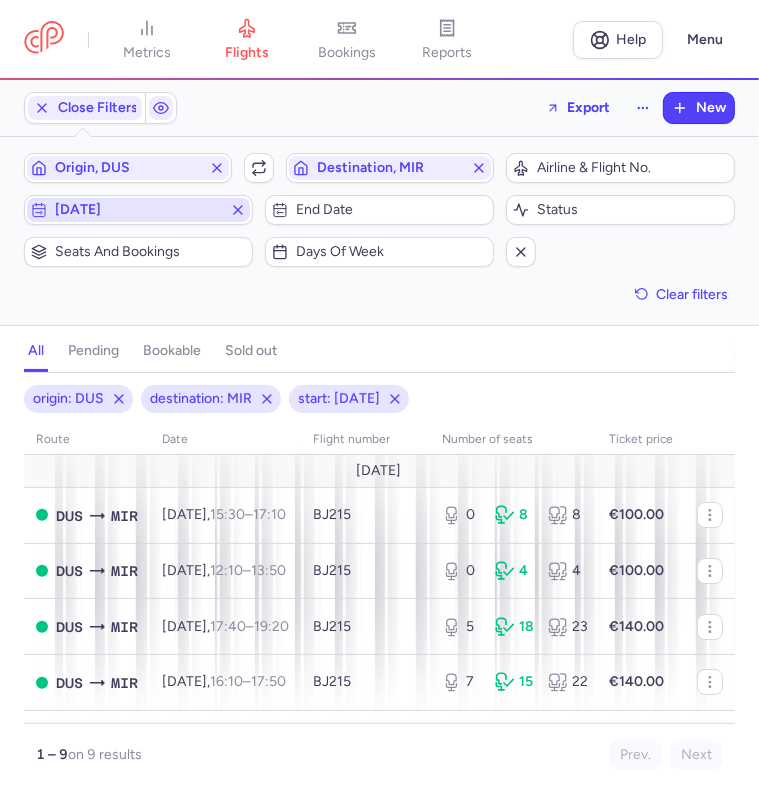 click on "[DATE]" at bounding box center [138, 210] 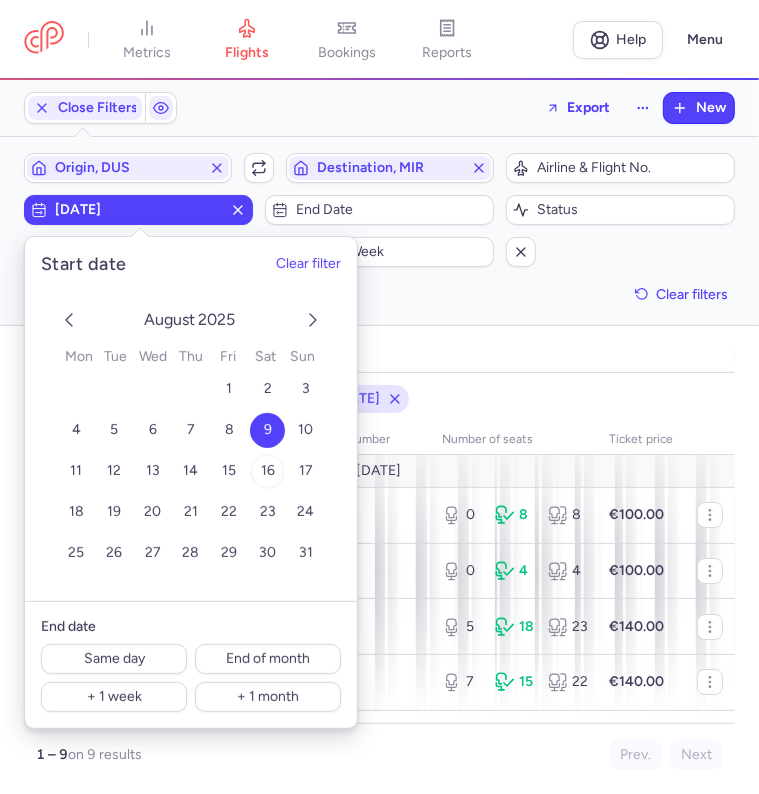 click on "16" at bounding box center (268, 471) 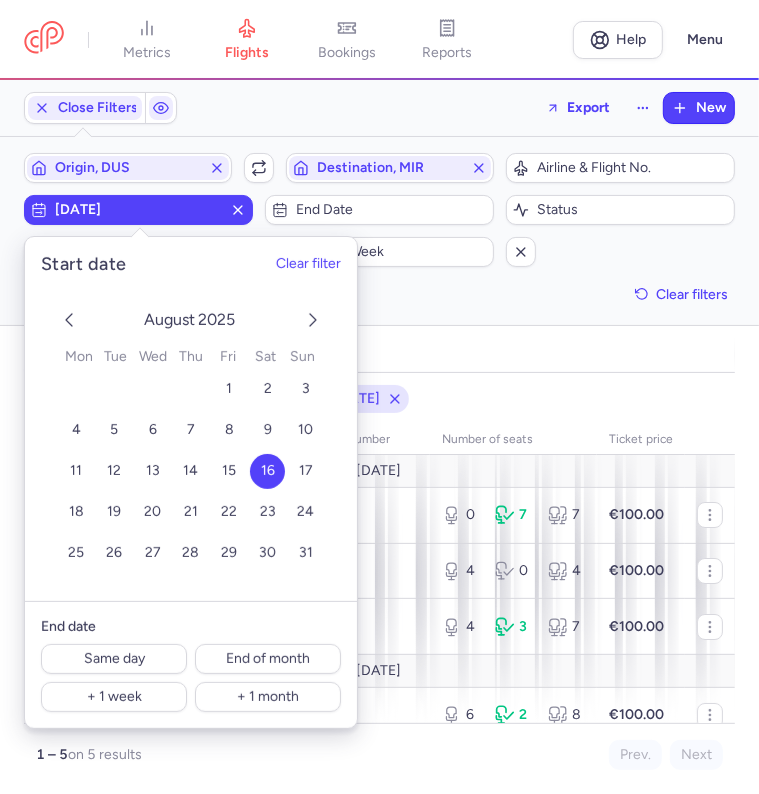 click on "Clear filters" 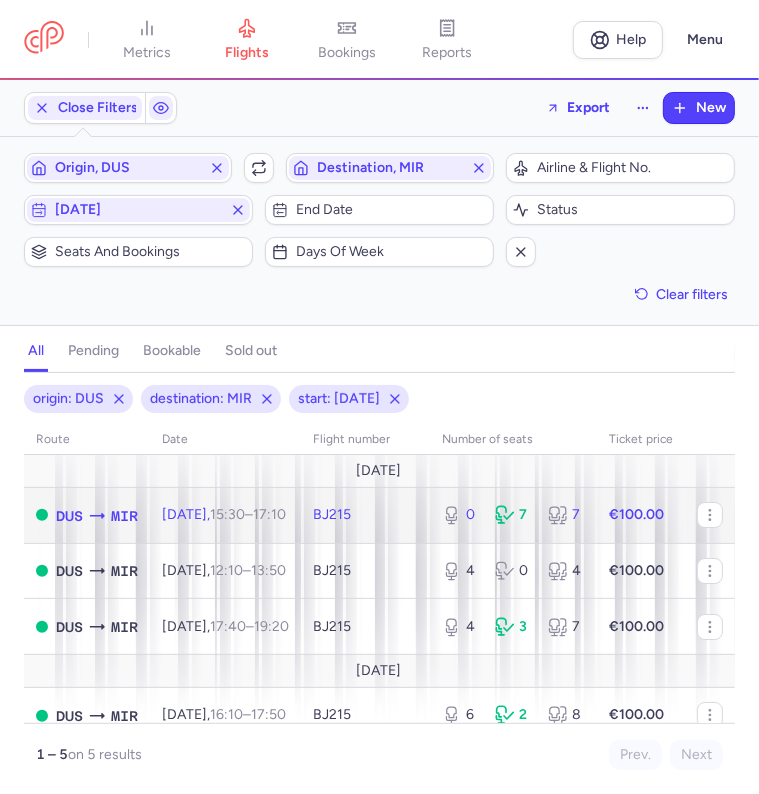 click on "[DATE]  15:30  –  17:10  +0" 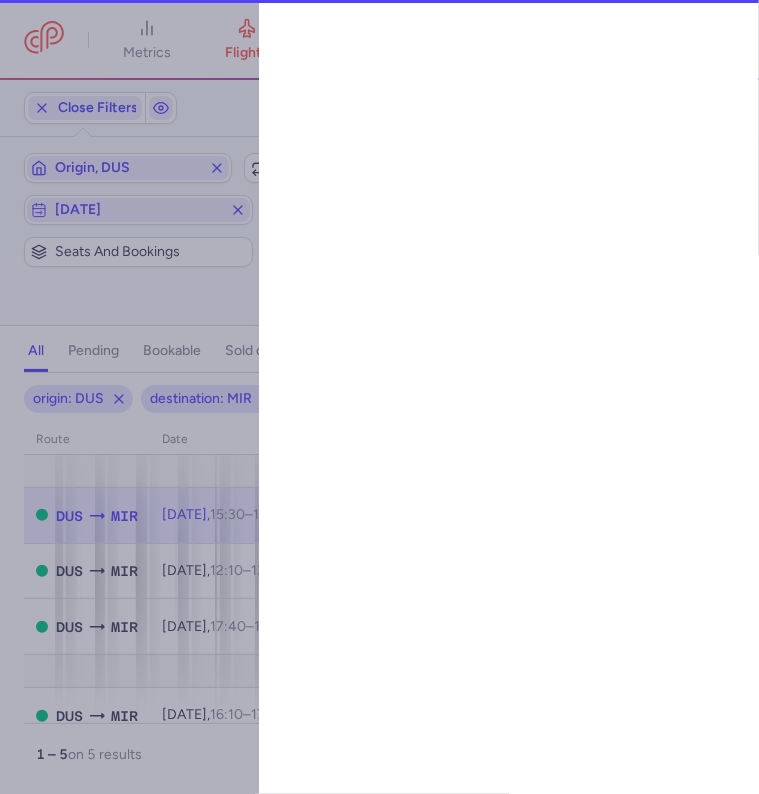select on "days" 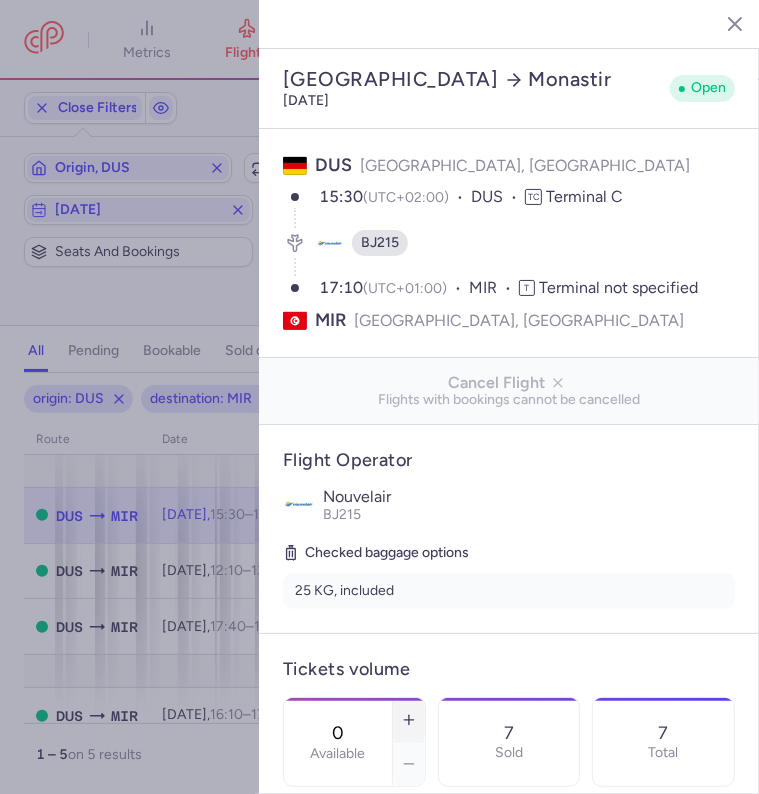 click at bounding box center [409, 720] 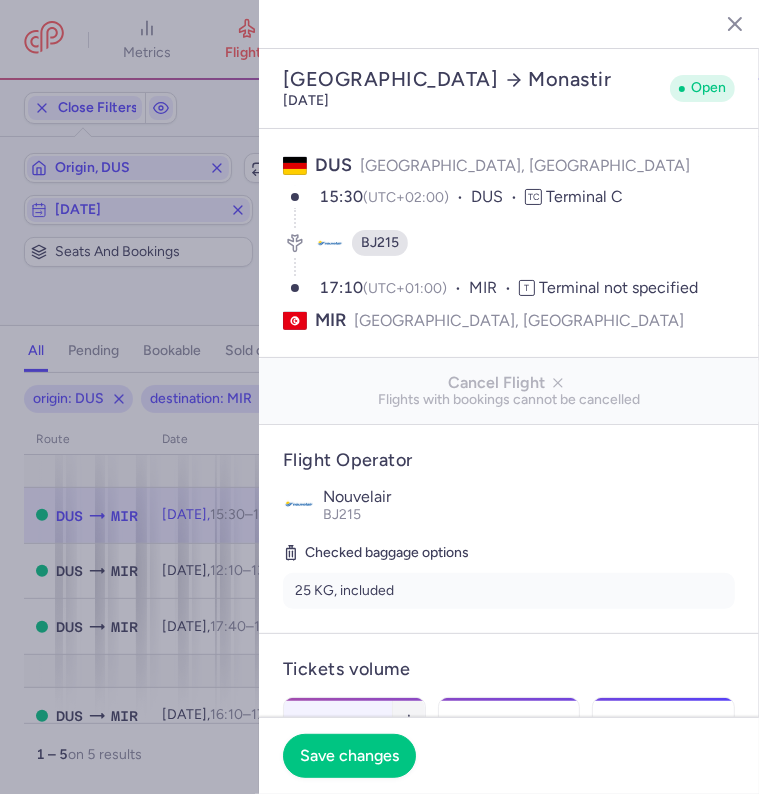 click at bounding box center [409, 720] 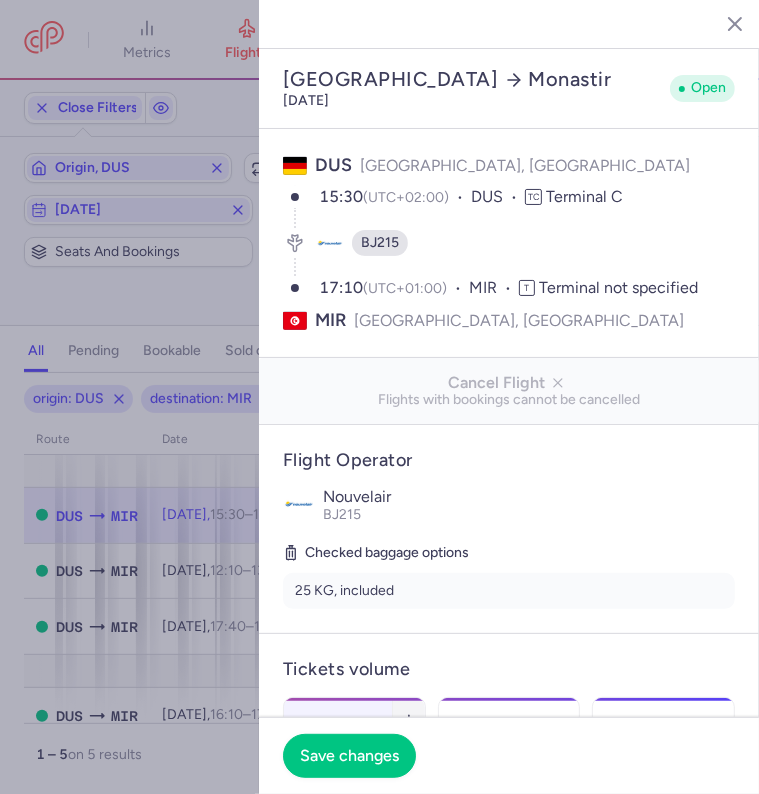 click at bounding box center [409, 720] 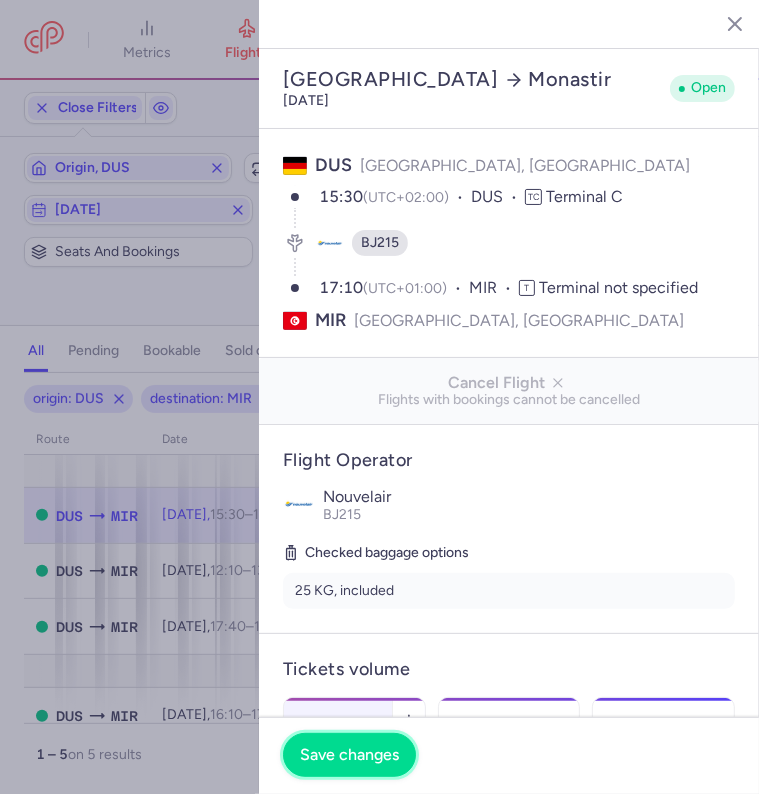 click on "Save changes" at bounding box center (349, 755) 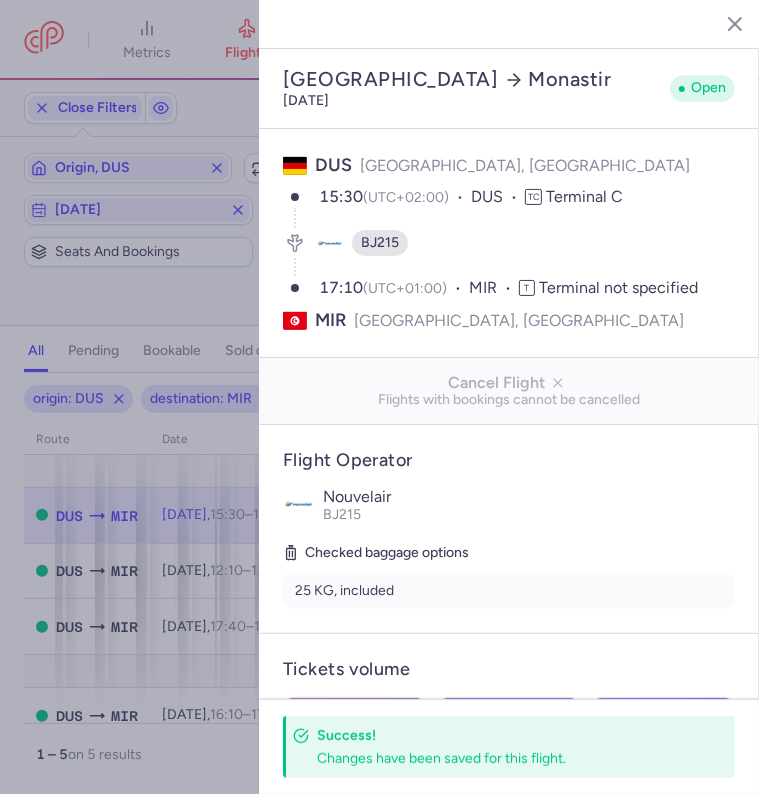 click 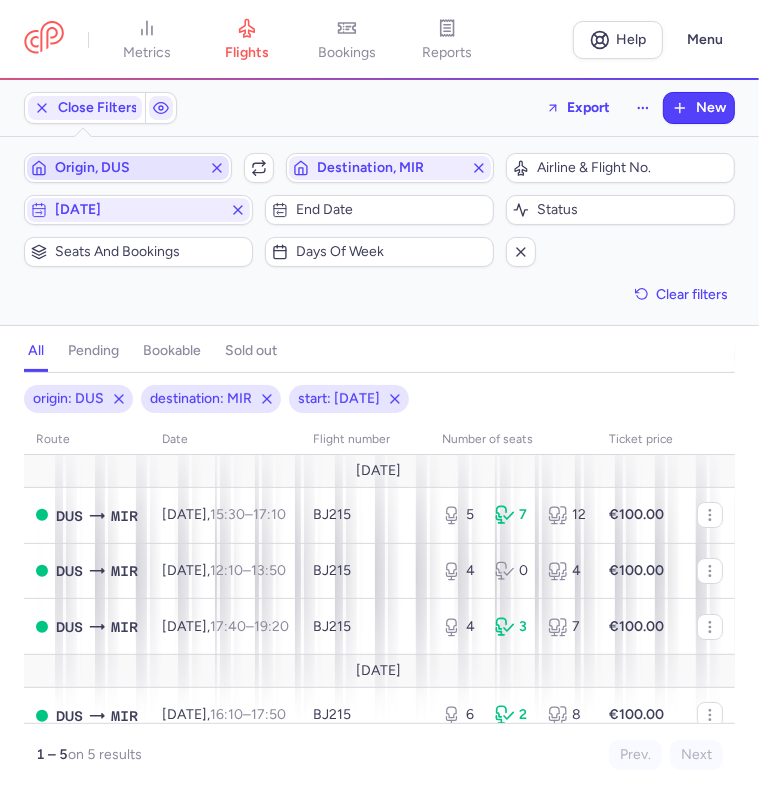 click 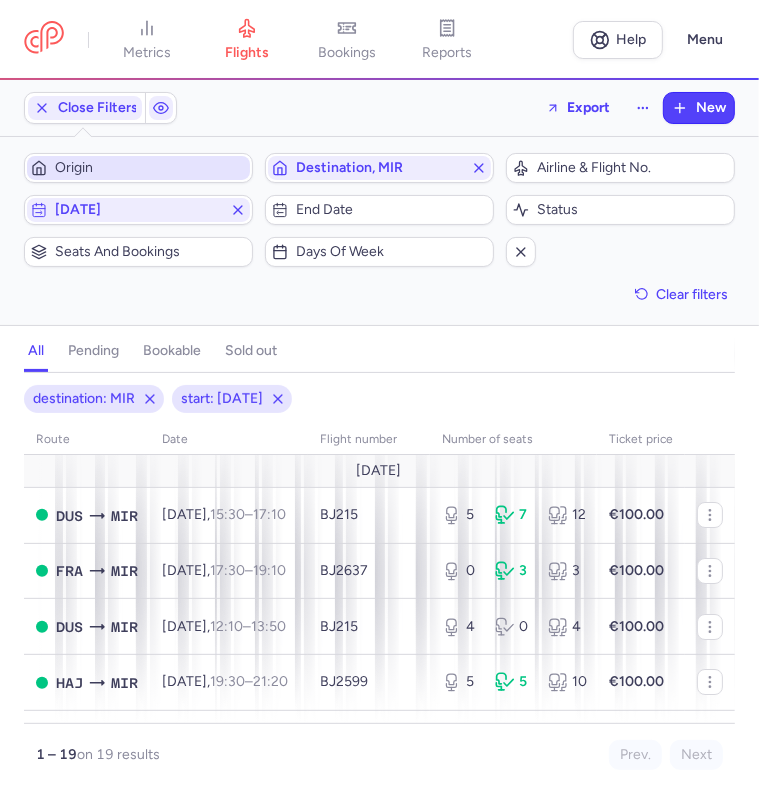 click on "Origin" 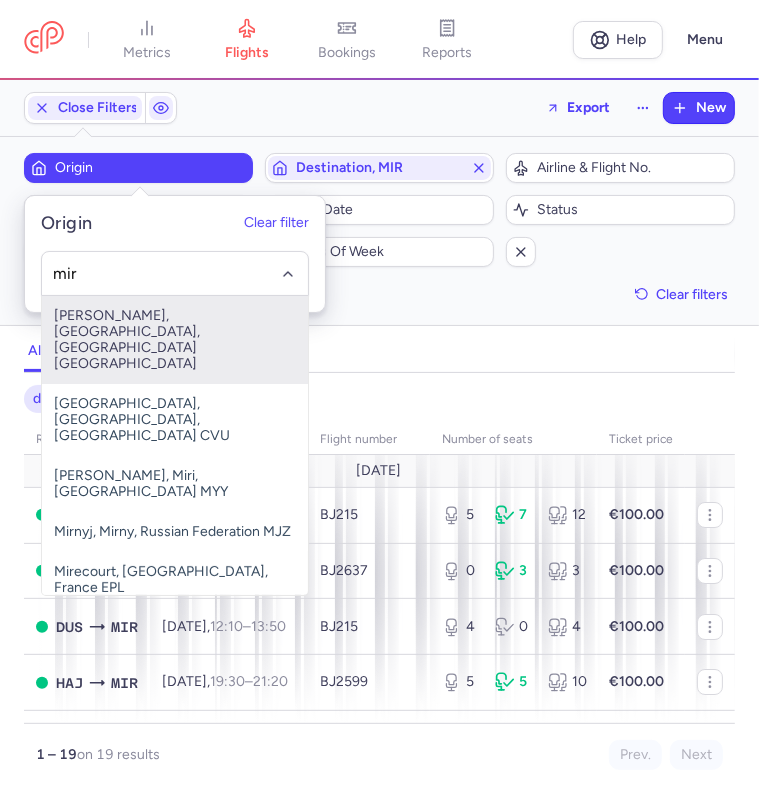 type on "mir" 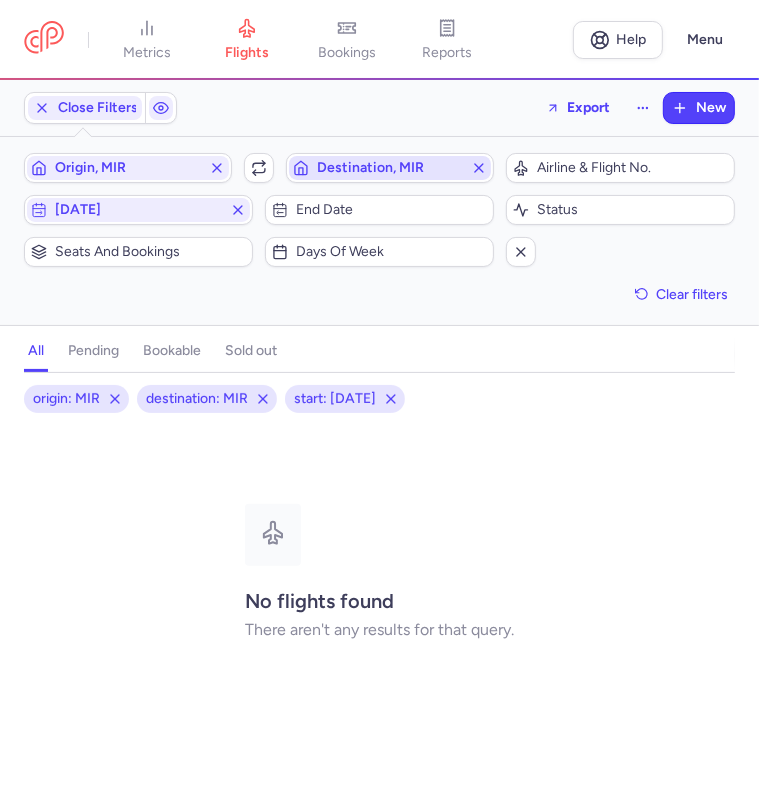 click on "Destination, MIR" at bounding box center (390, 168) 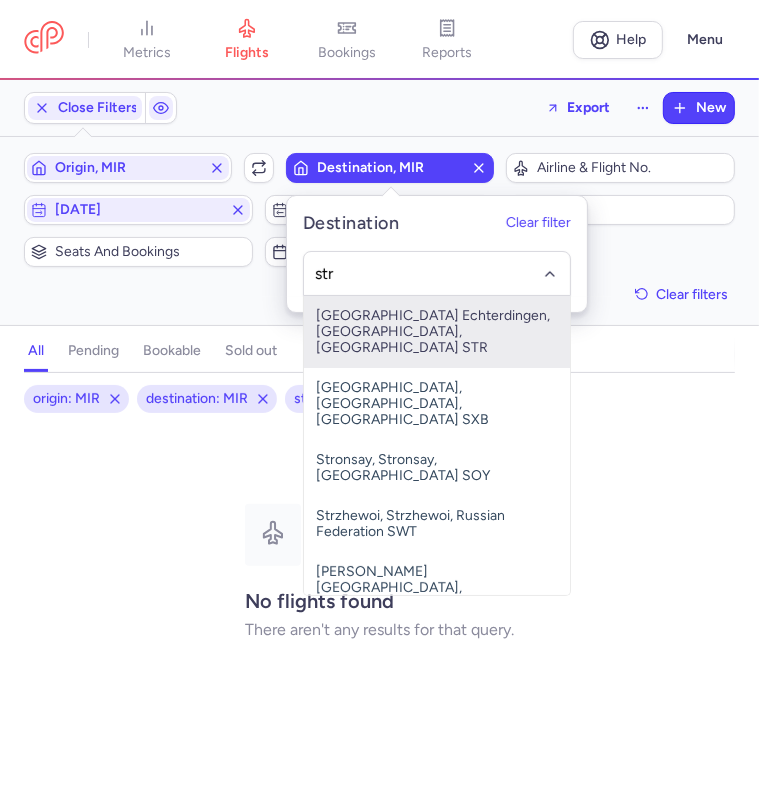 type on "str" 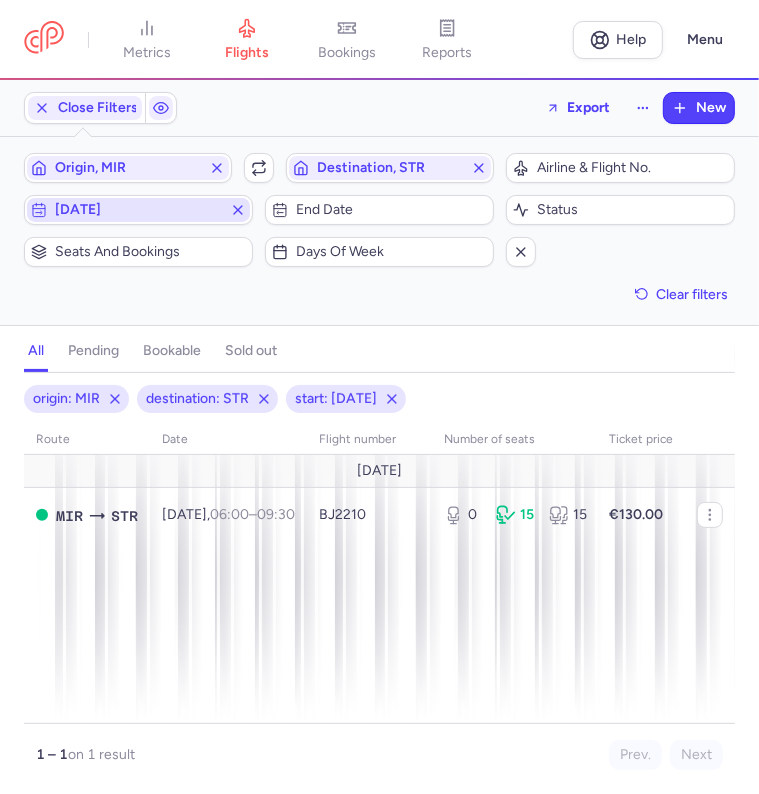 click on "[DATE]" at bounding box center [138, 210] 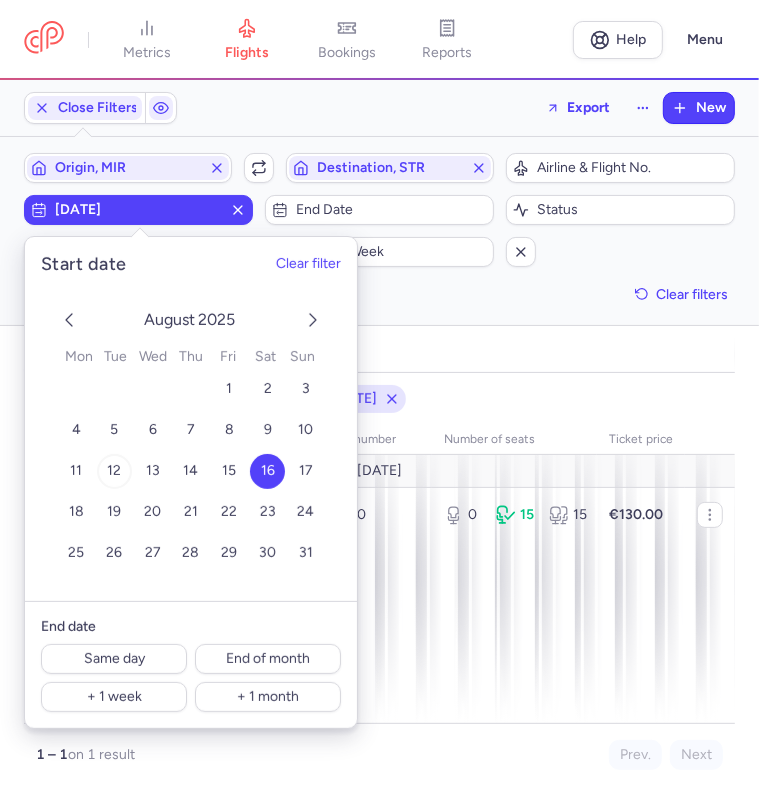 click on "12" at bounding box center (114, 471) 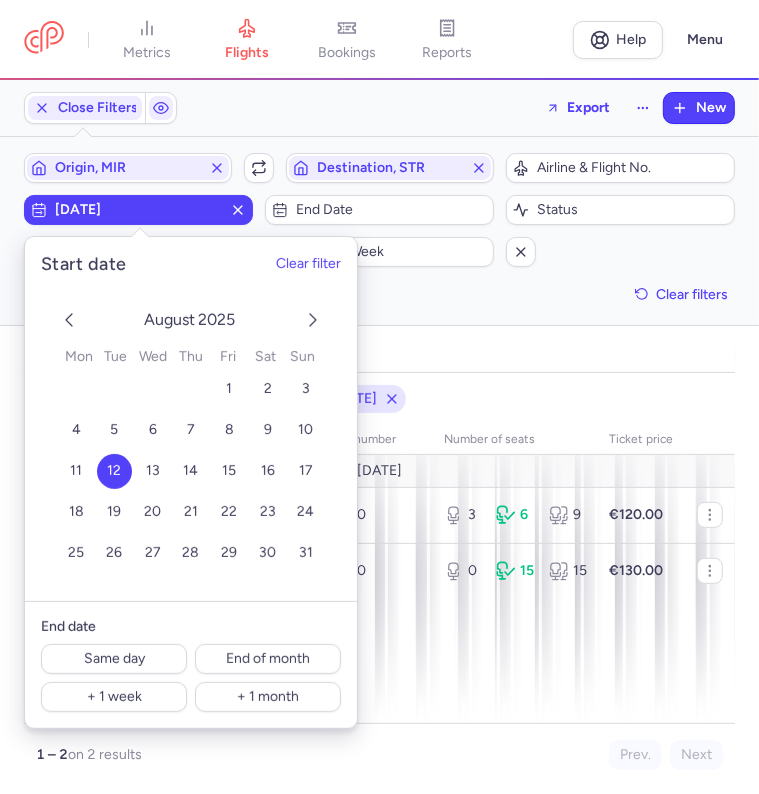 click on "all pending bookable sold out" at bounding box center [379, 355] 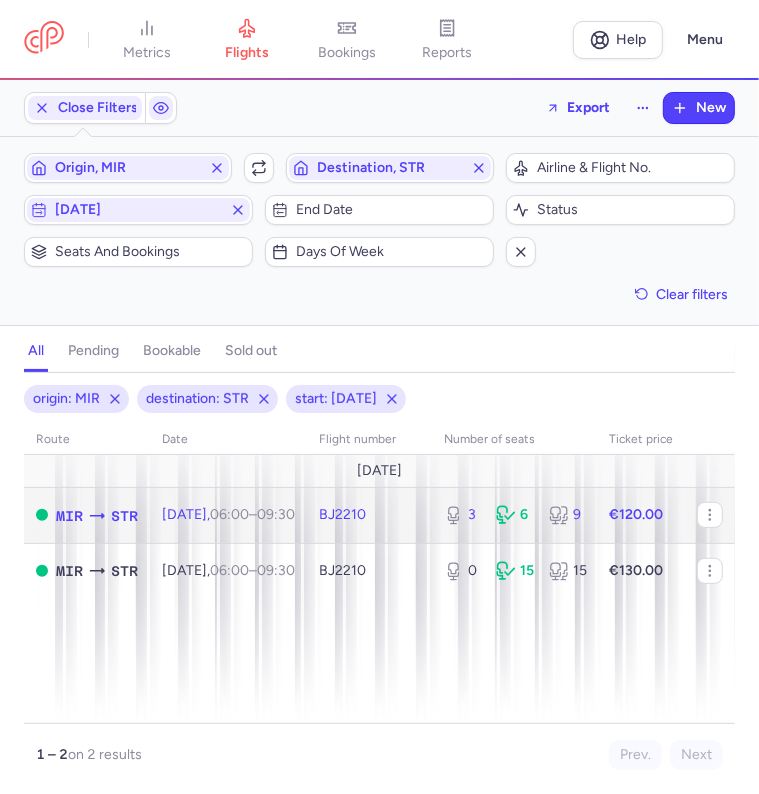 click on "BJ2210" 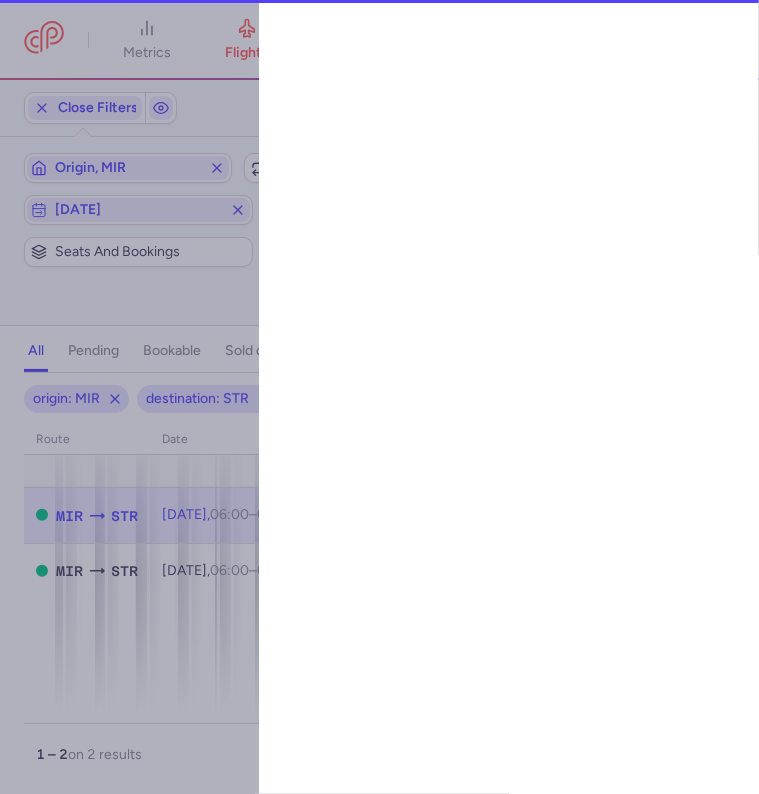 select on "days" 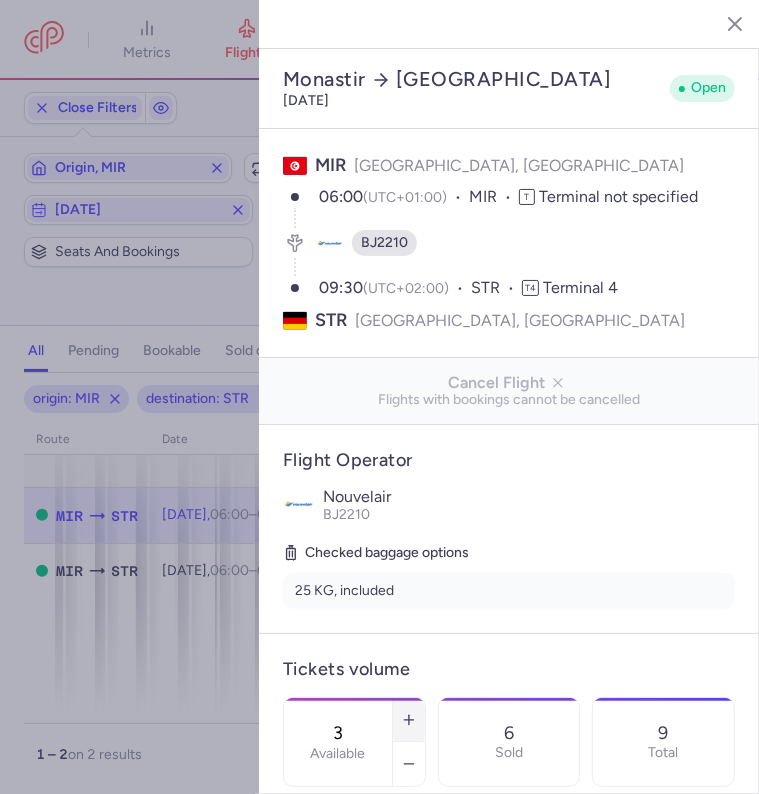 click 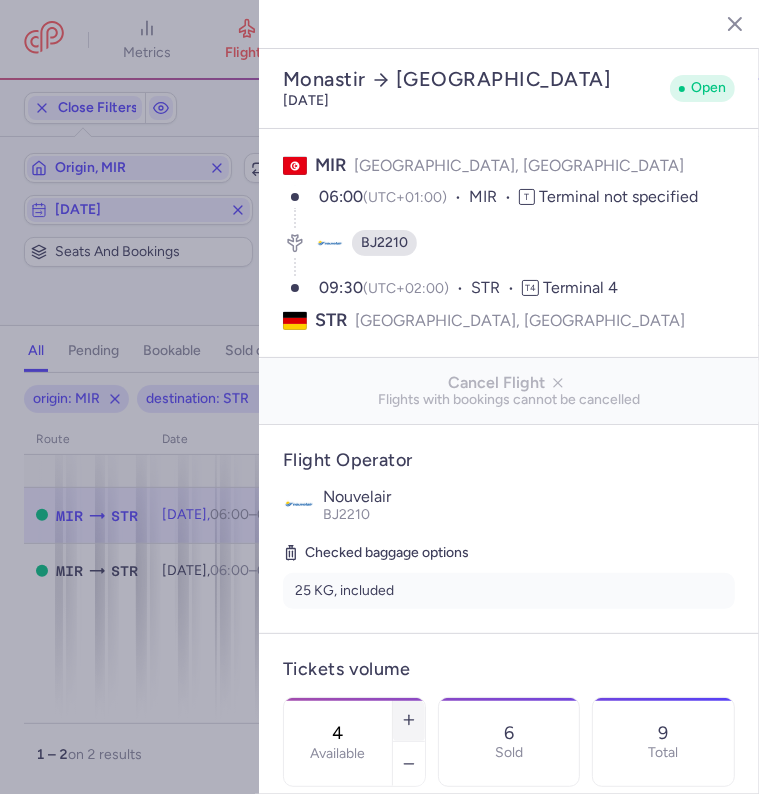 click 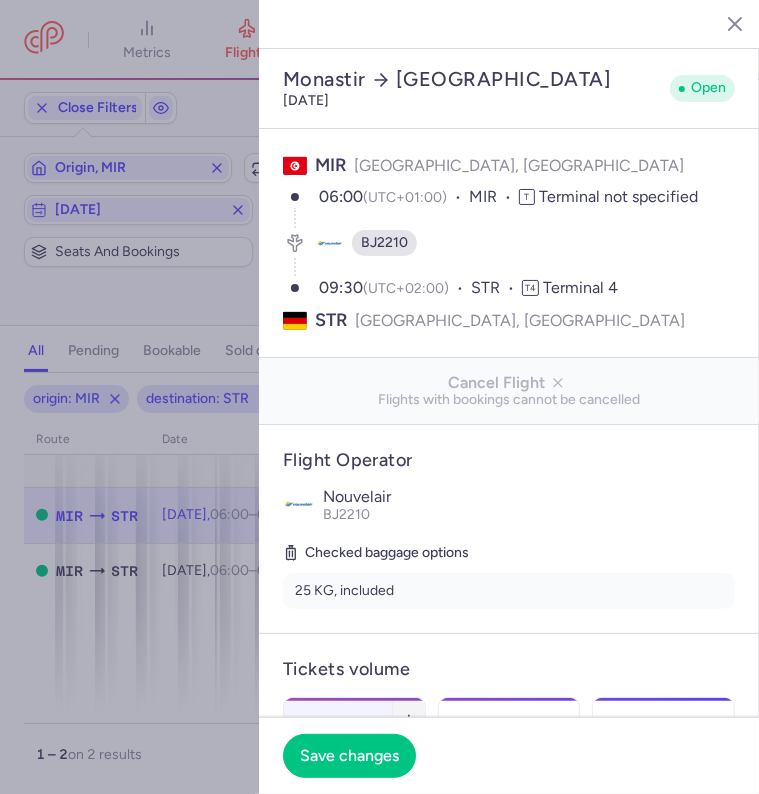click 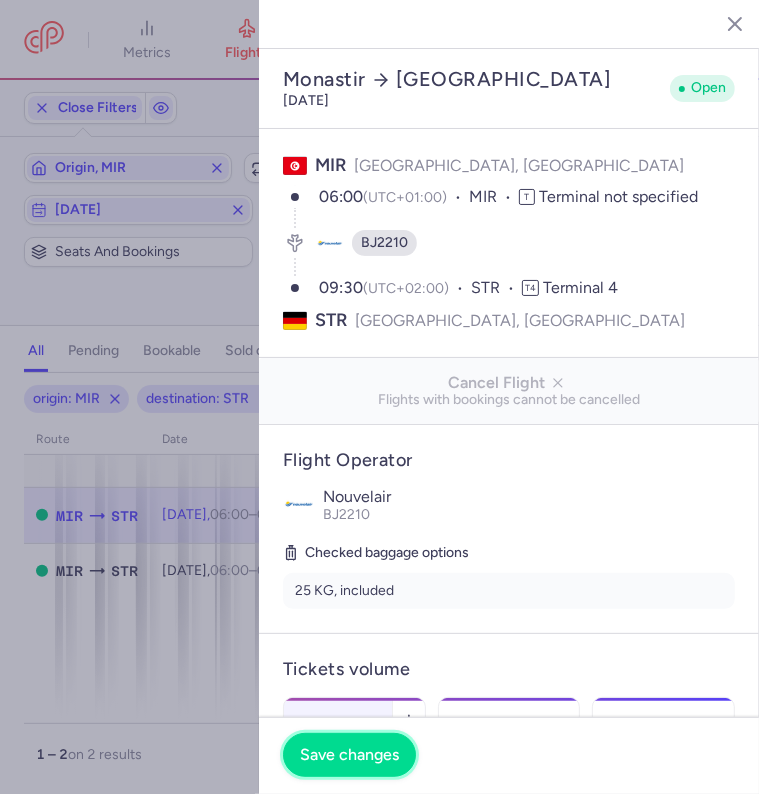 click on "Save changes" at bounding box center (349, 755) 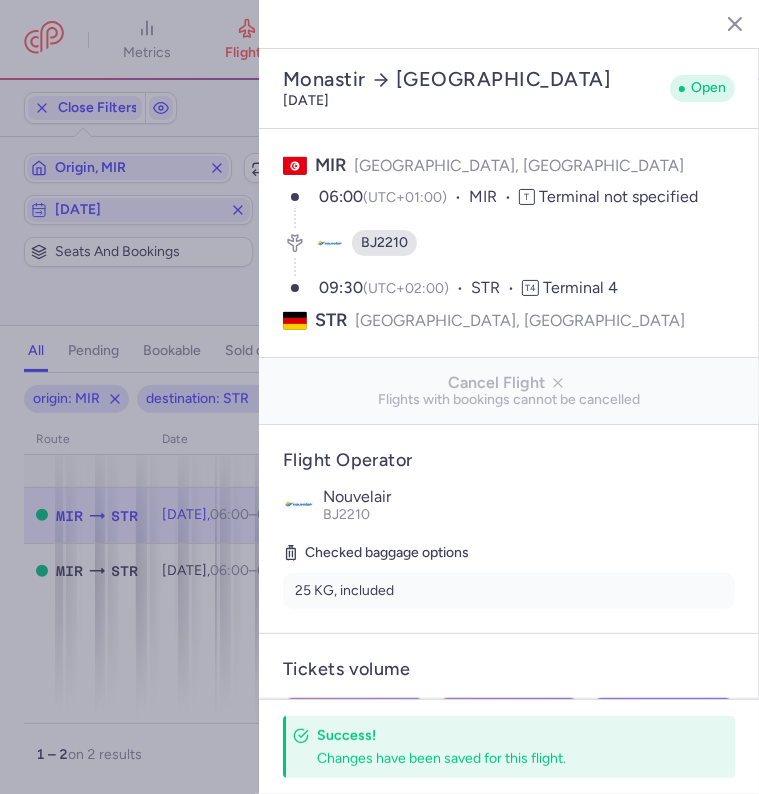 click at bounding box center [379, 397] 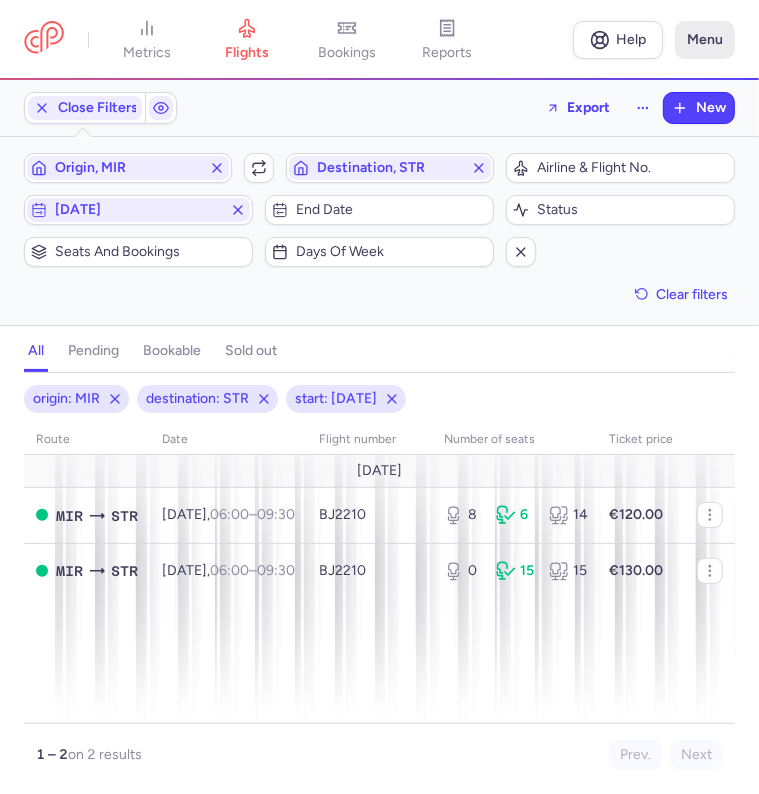 click on "Menu" 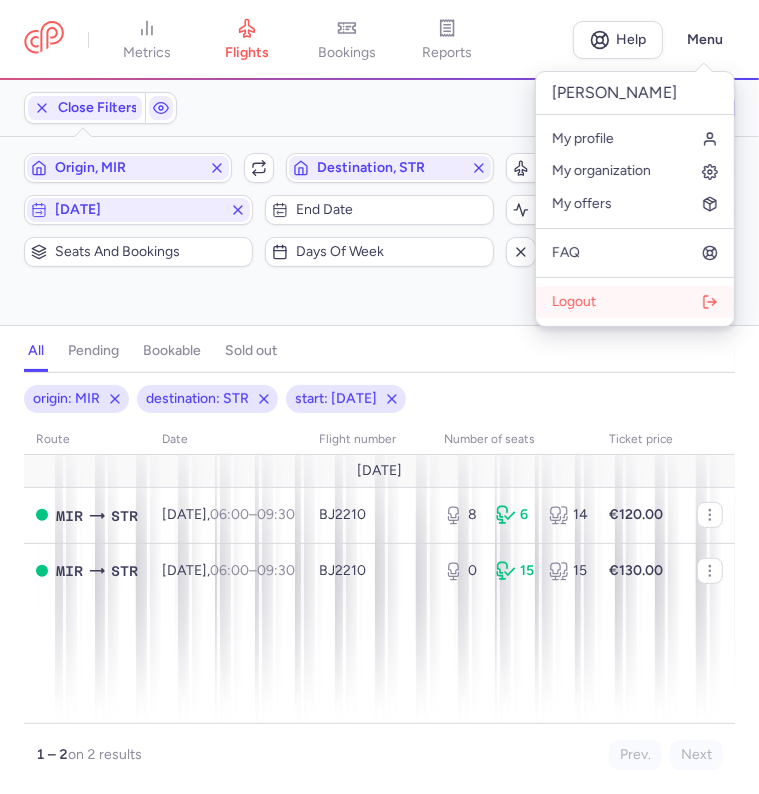 click on "Logout" at bounding box center (635, 302) 